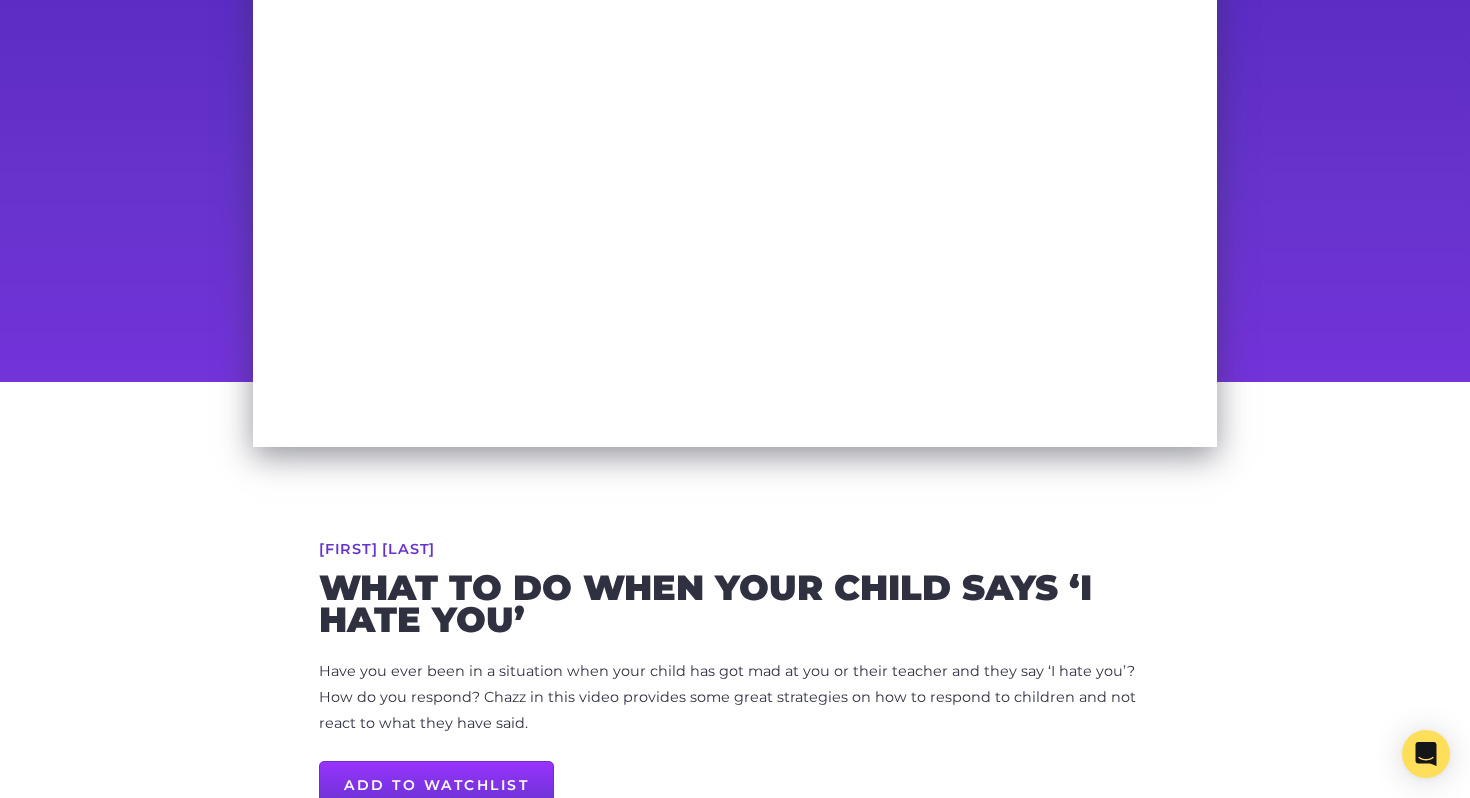 scroll, scrollTop: 313, scrollLeft: 0, axis: vertical 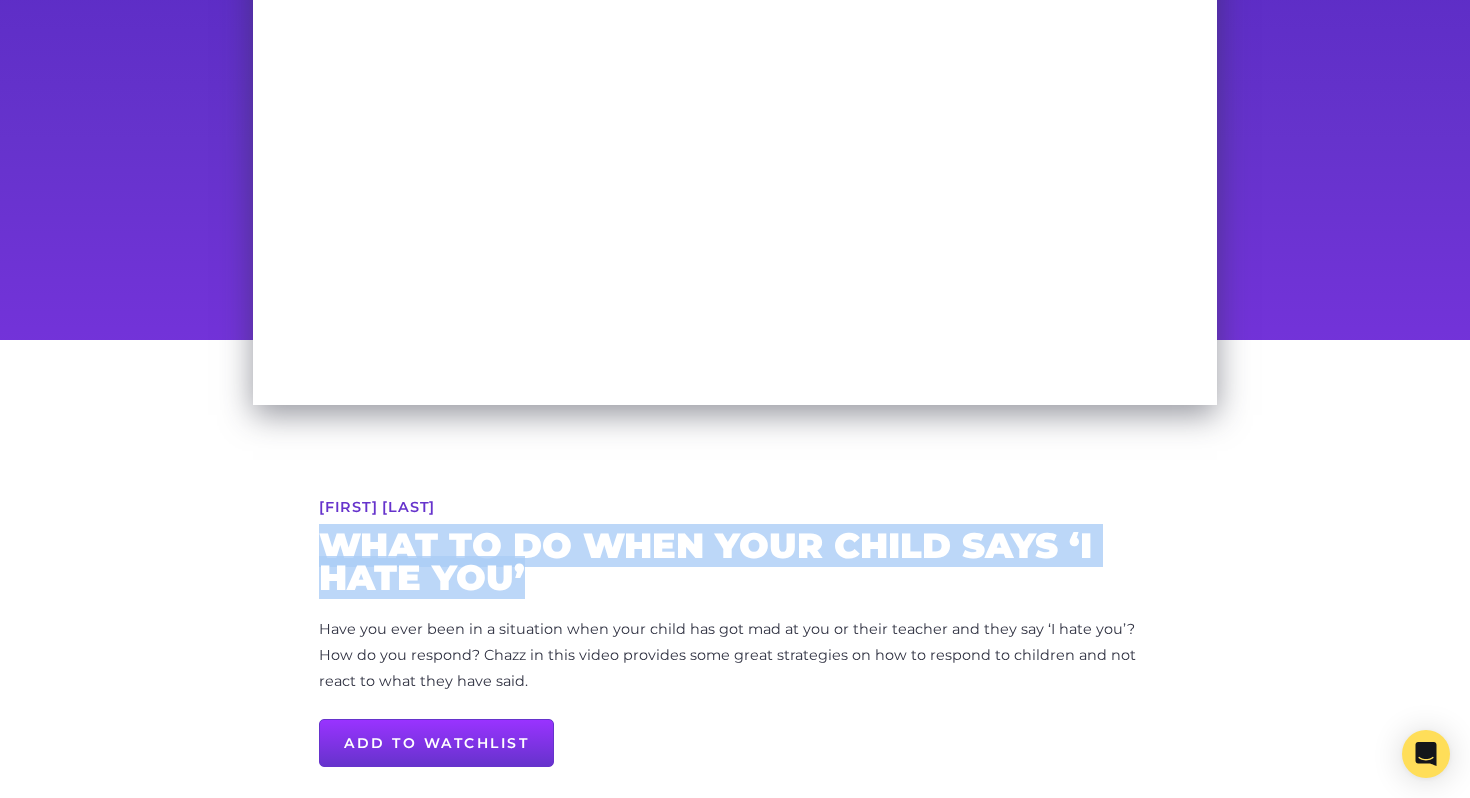 drag, startPoint x: 531, startPoint y: 571, endPoint x: 324, endPoint y: 549, distance: 208.1658 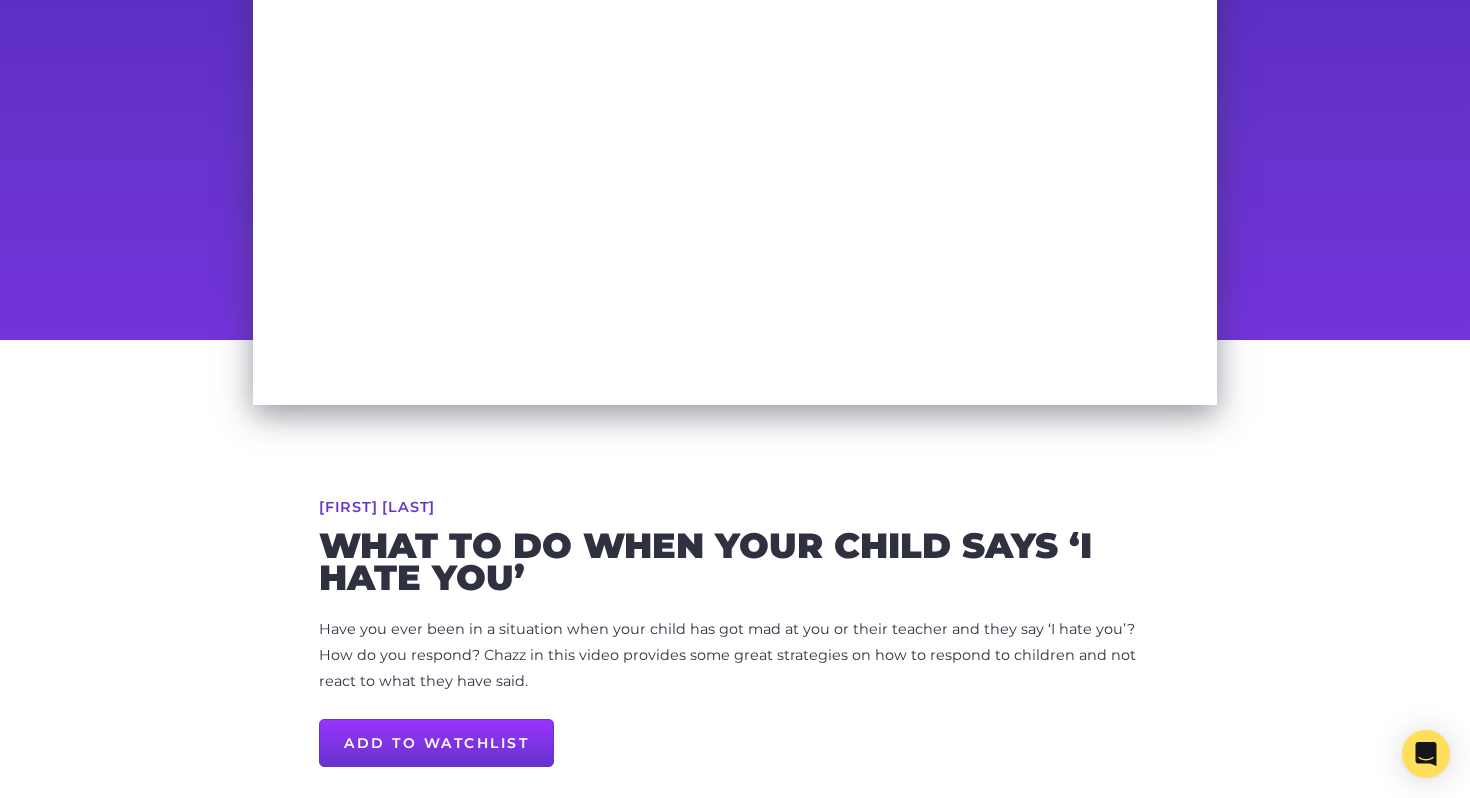 click on "What to do when your child says ‘I hate you’" at bounding box center (735, 561) 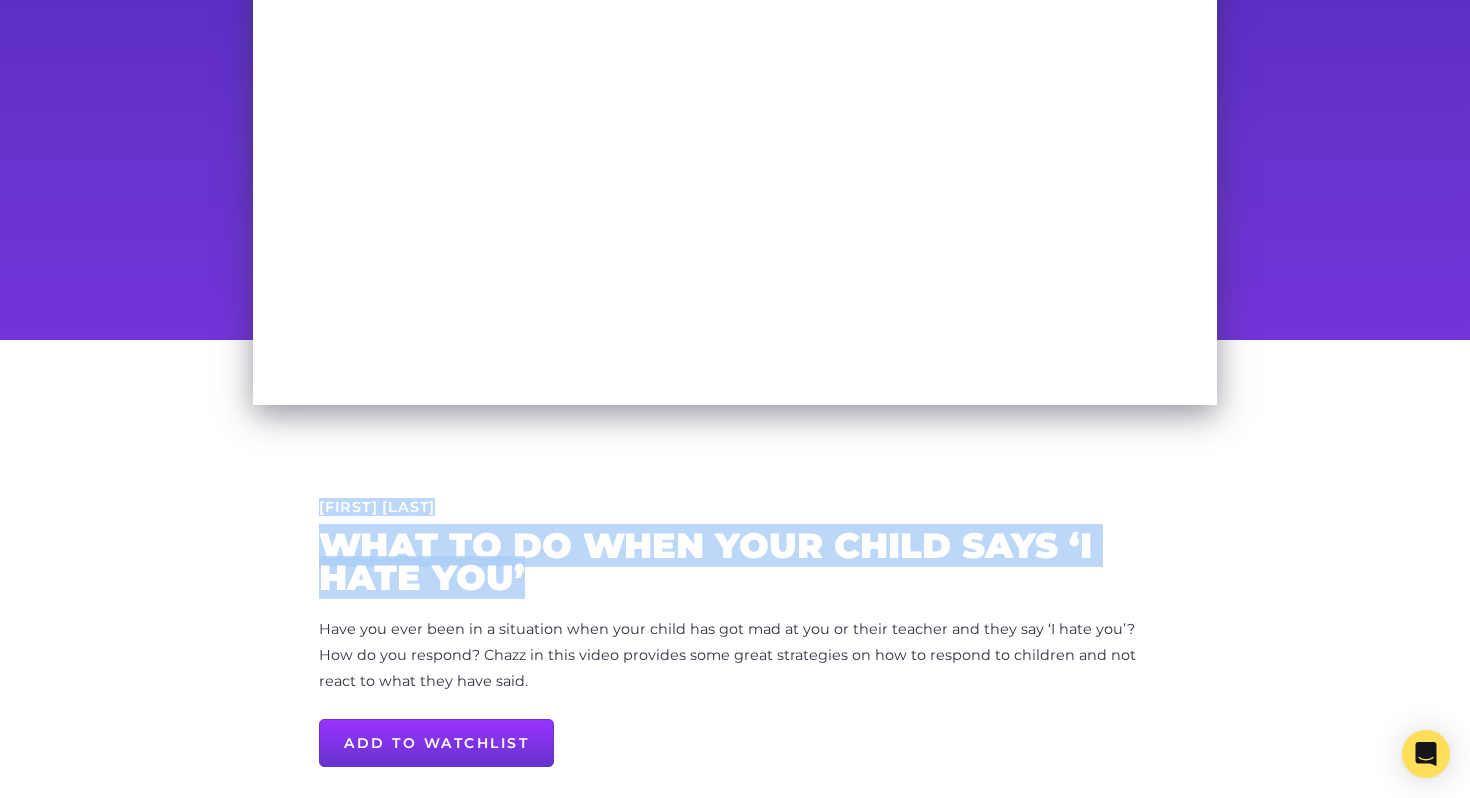 drag, startPoint x: 543, startPoint y: 578, endPoint x: 320, endPoint y: 508, distance: 233.72847 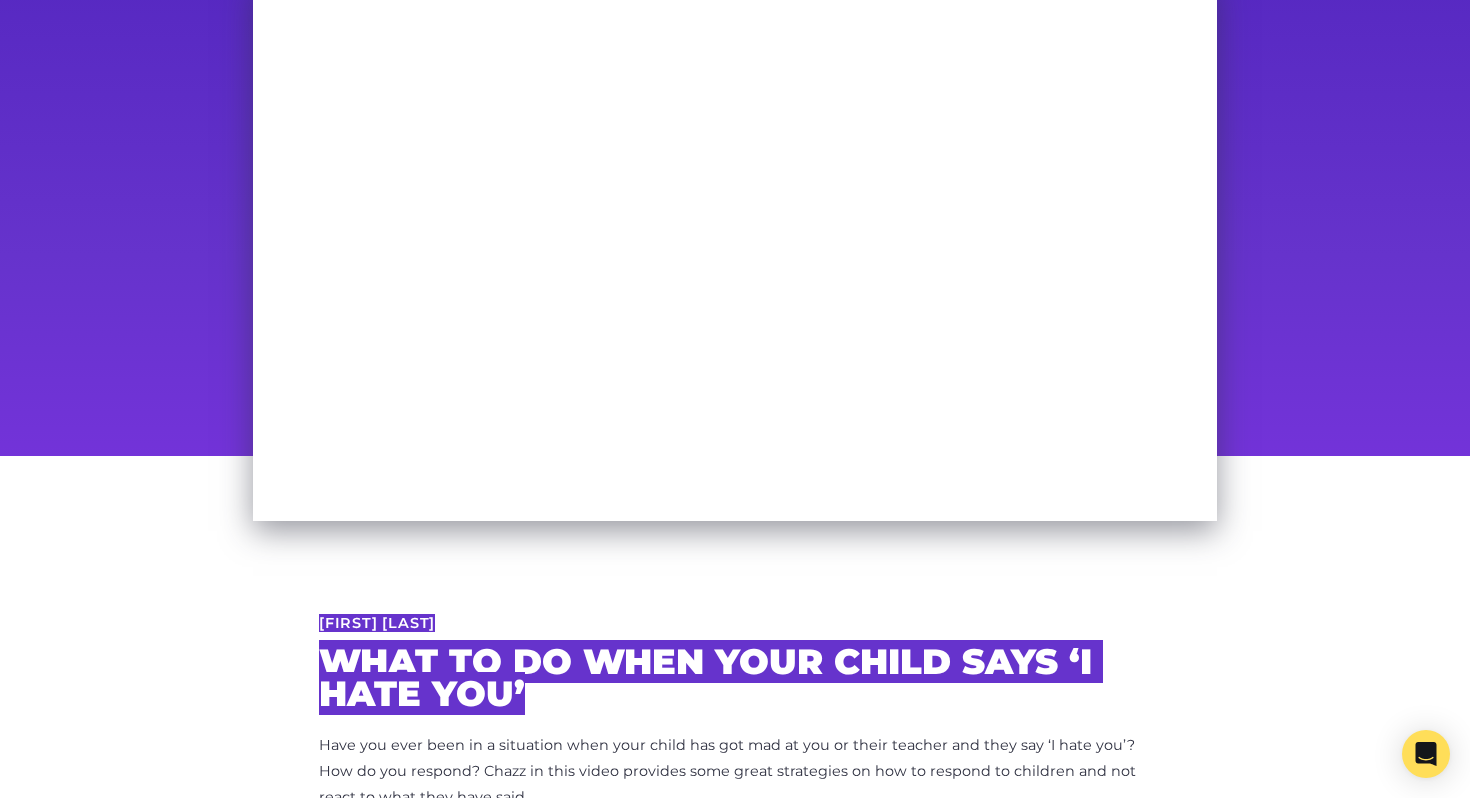 scroll, scrollTop: 146, scrollLeft: 0, axis: vertical 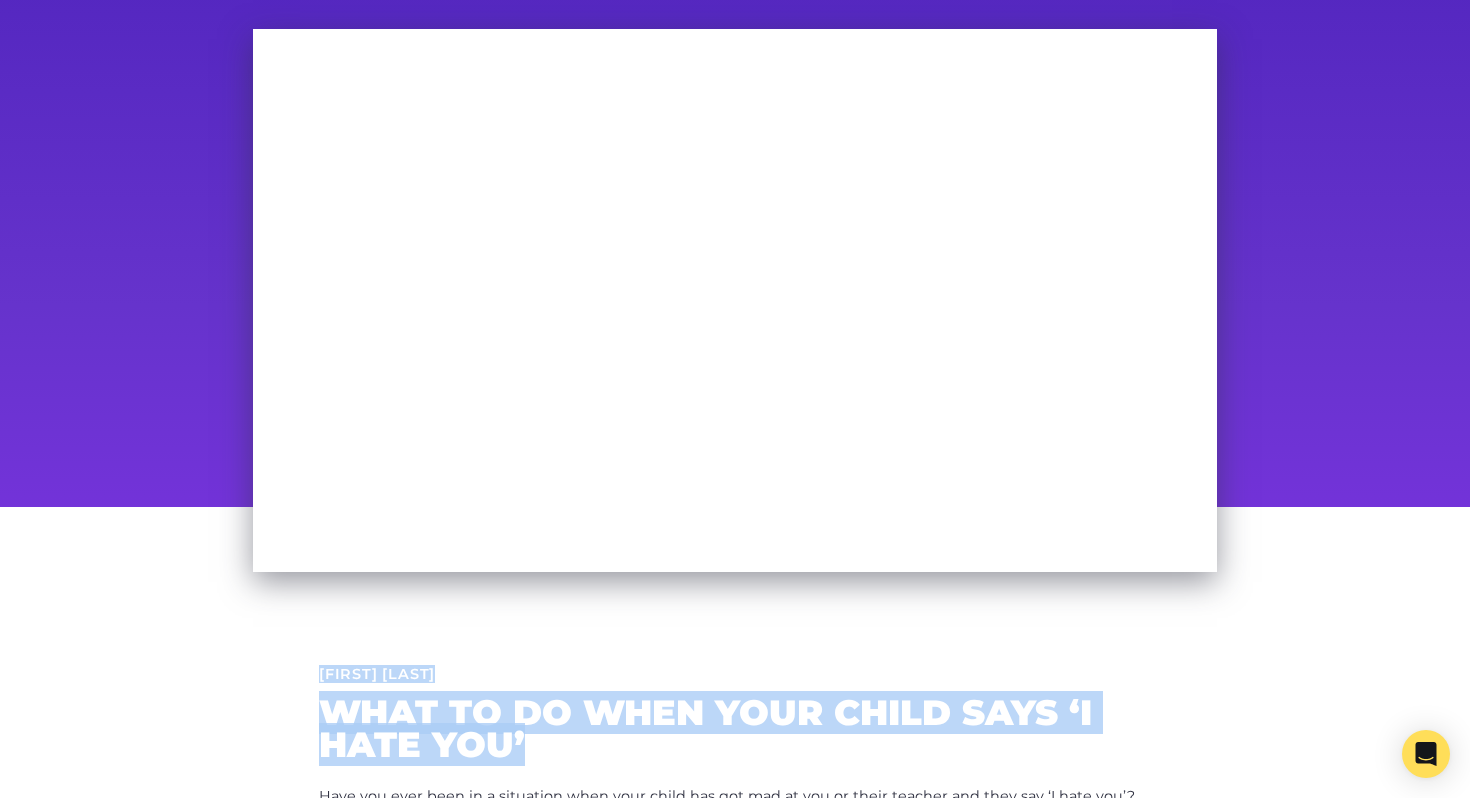 click on "Chazz Lewis" at bounding box center [735, 682] 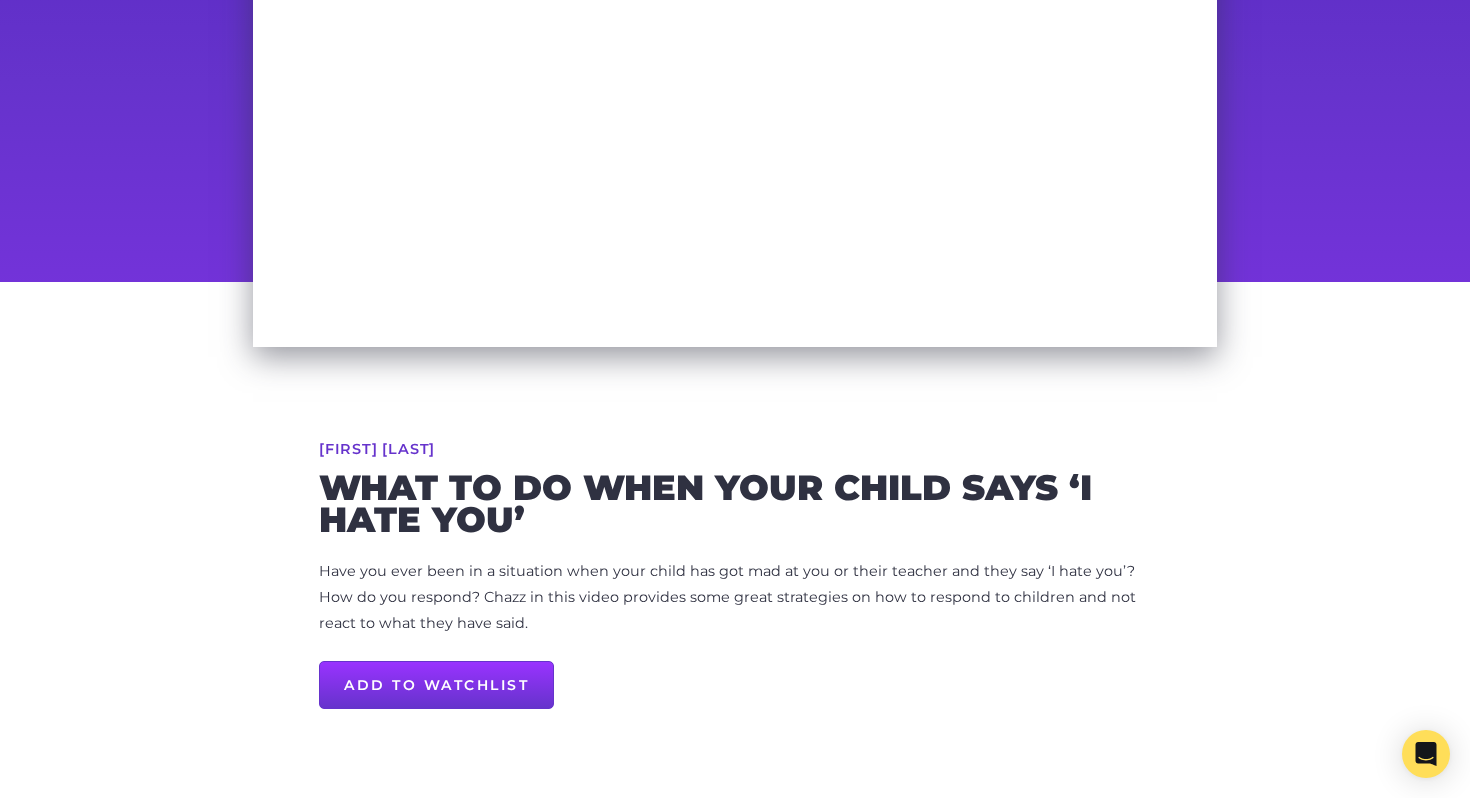 scroll, scrollTop: 493, scrollLeft: 0, axis: vertical 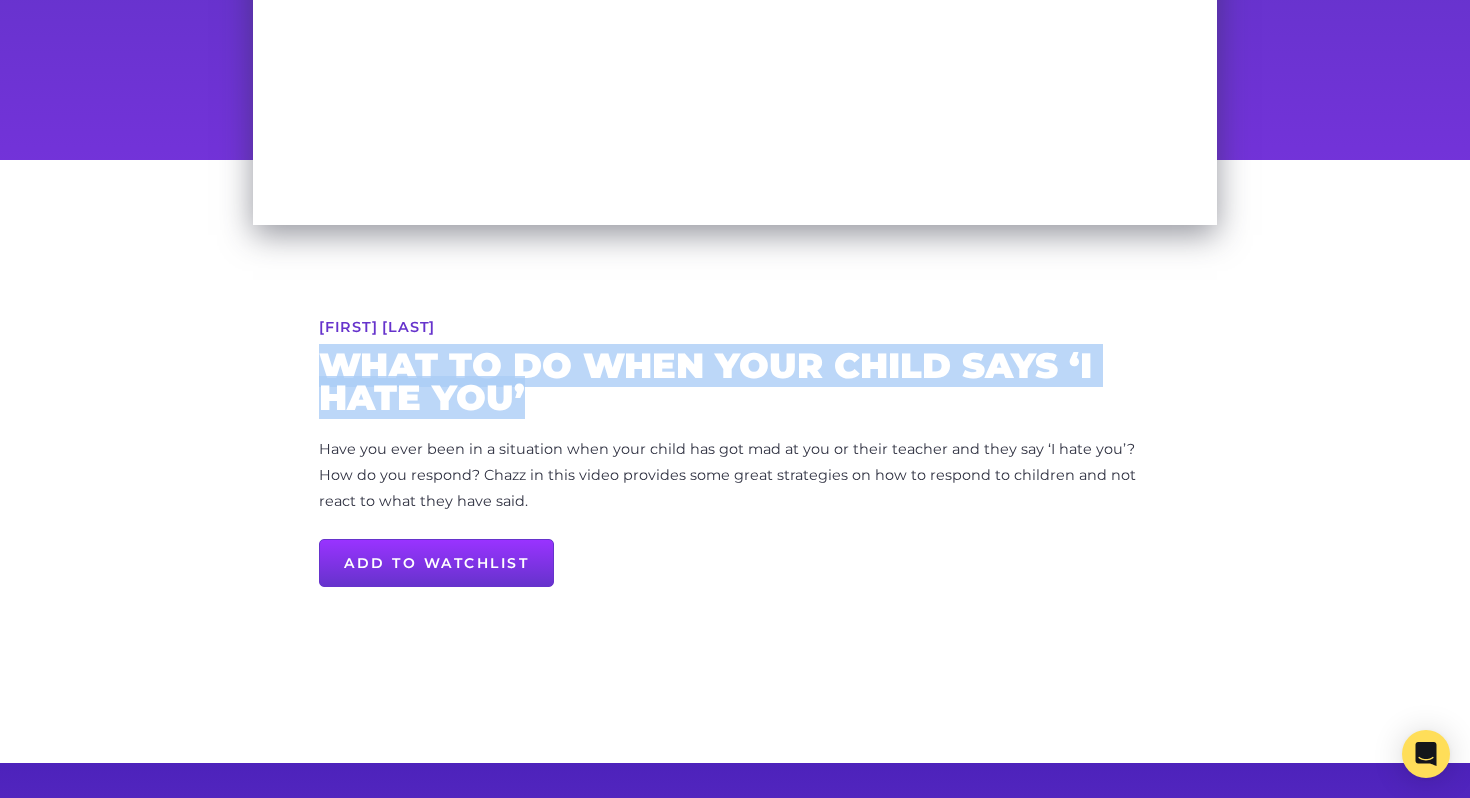 drag, startPoint x: 535, startPoint y: 395, endPoint x: 325, endPoint y: 357, distance: 213.4104 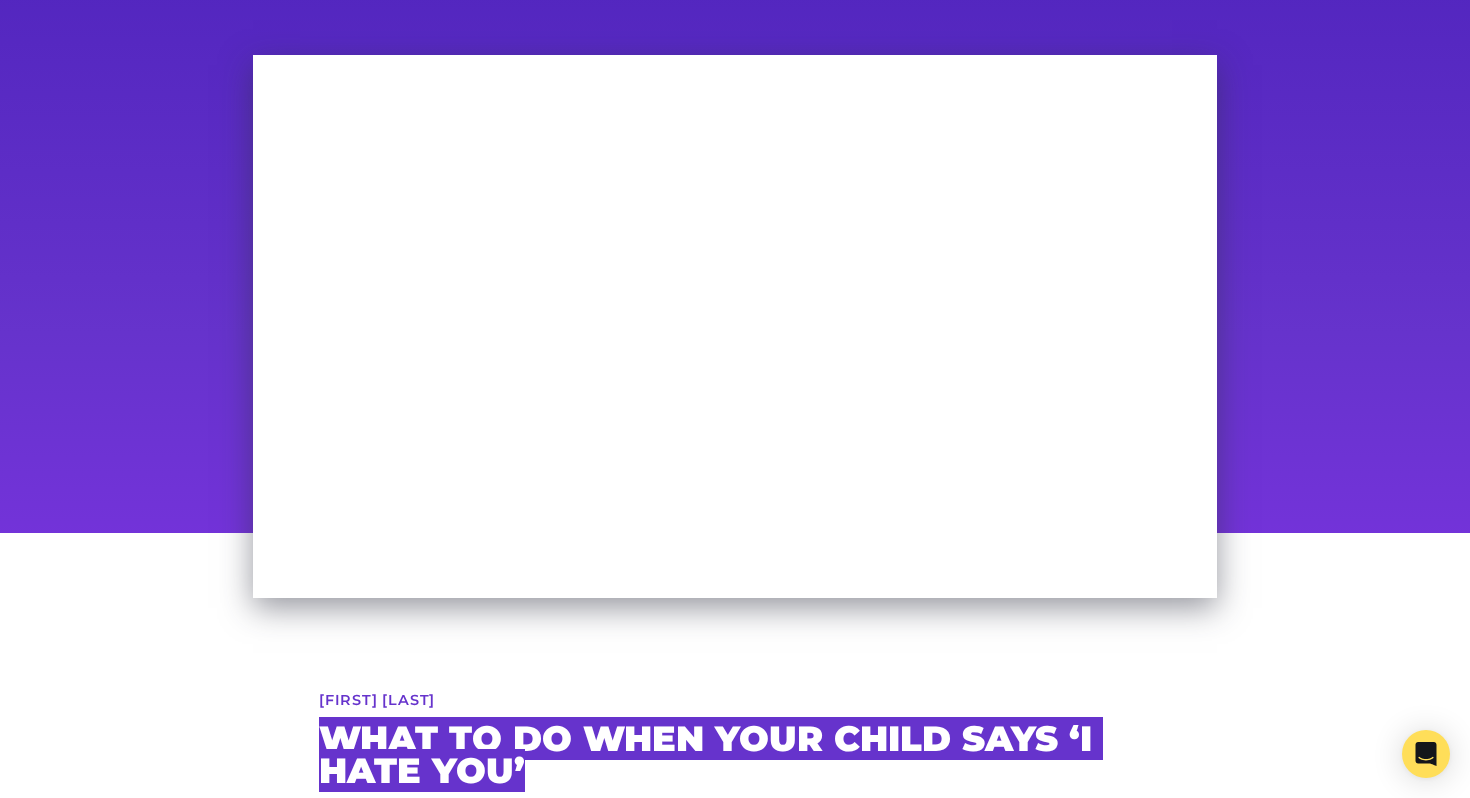 scroll, scrollTop: 0, scrollLeft: 0, axis: both 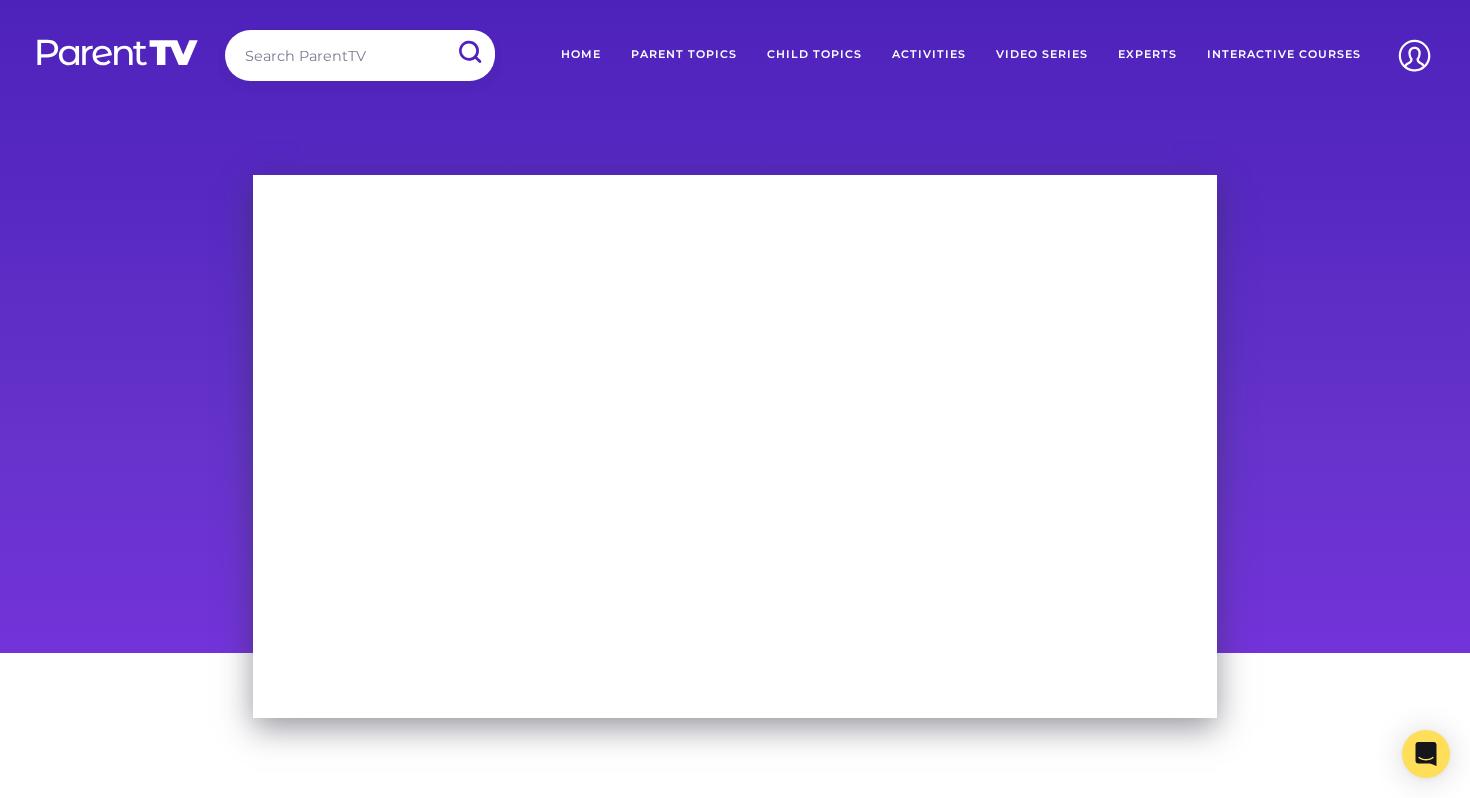 click on "Experts" at bounding box center [1147, 55] 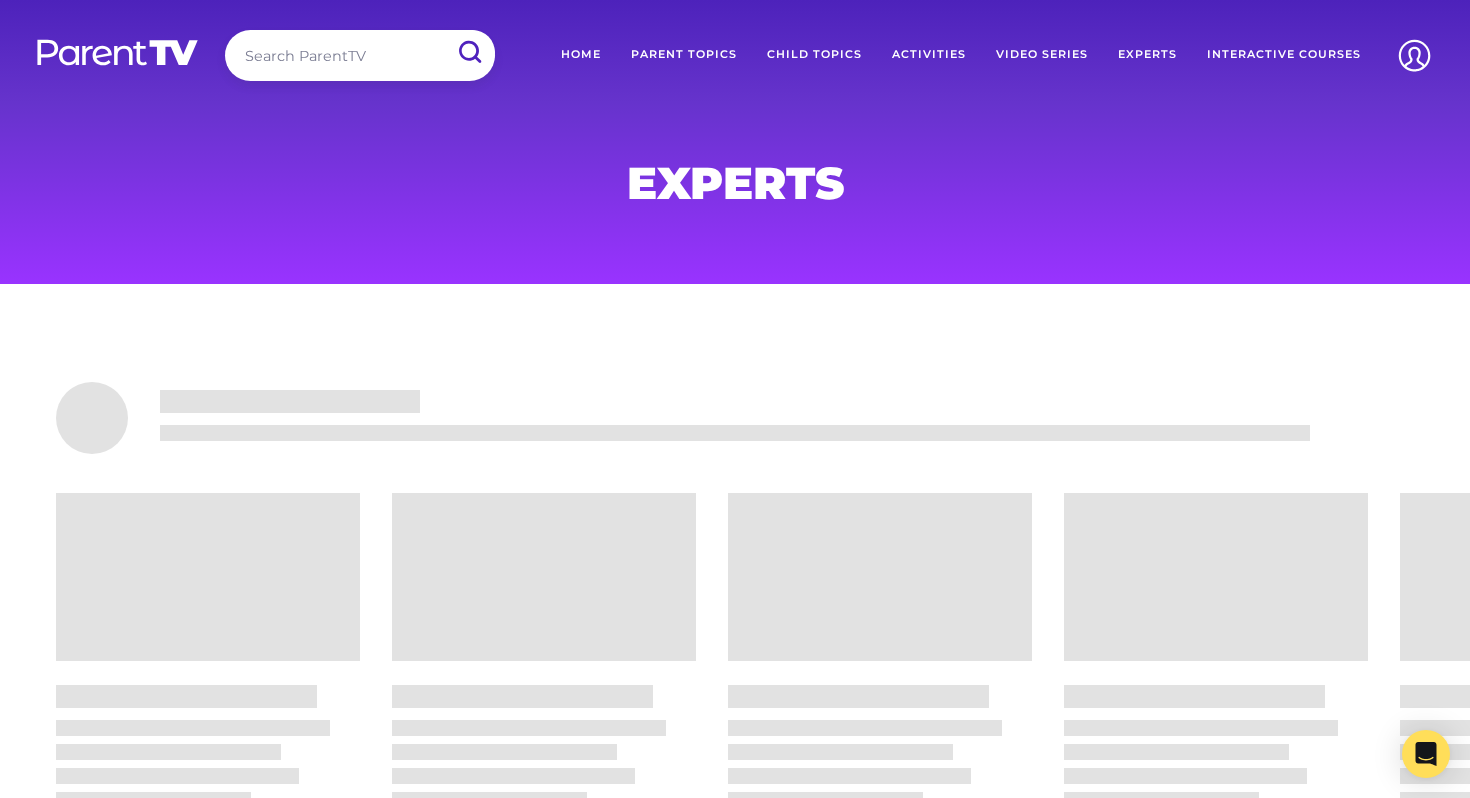 scroll, scrollTop: 0, scrollLeft: 0, axis: both 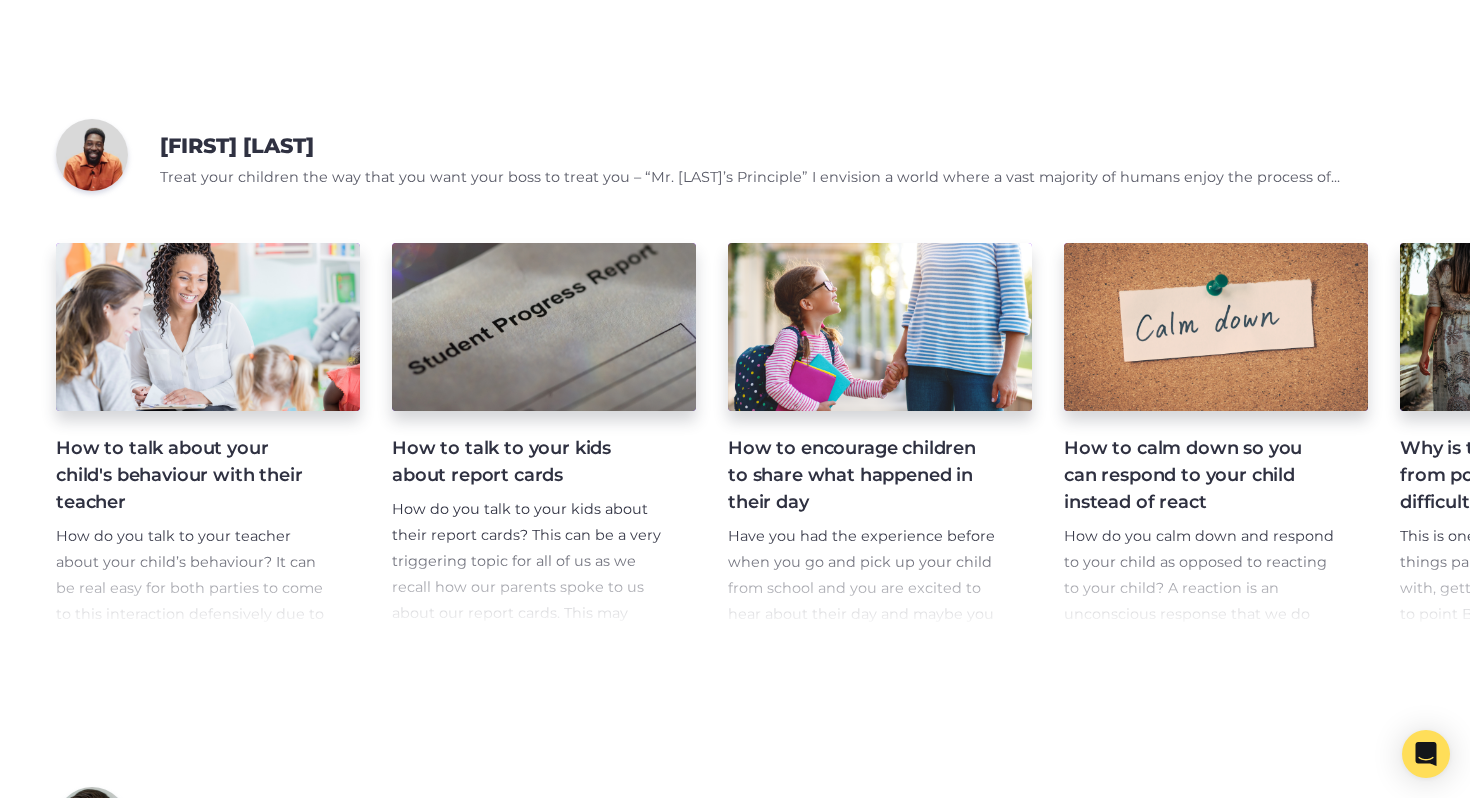 click on "[FIRST] [LAST]" at bounding box center [237, 146] 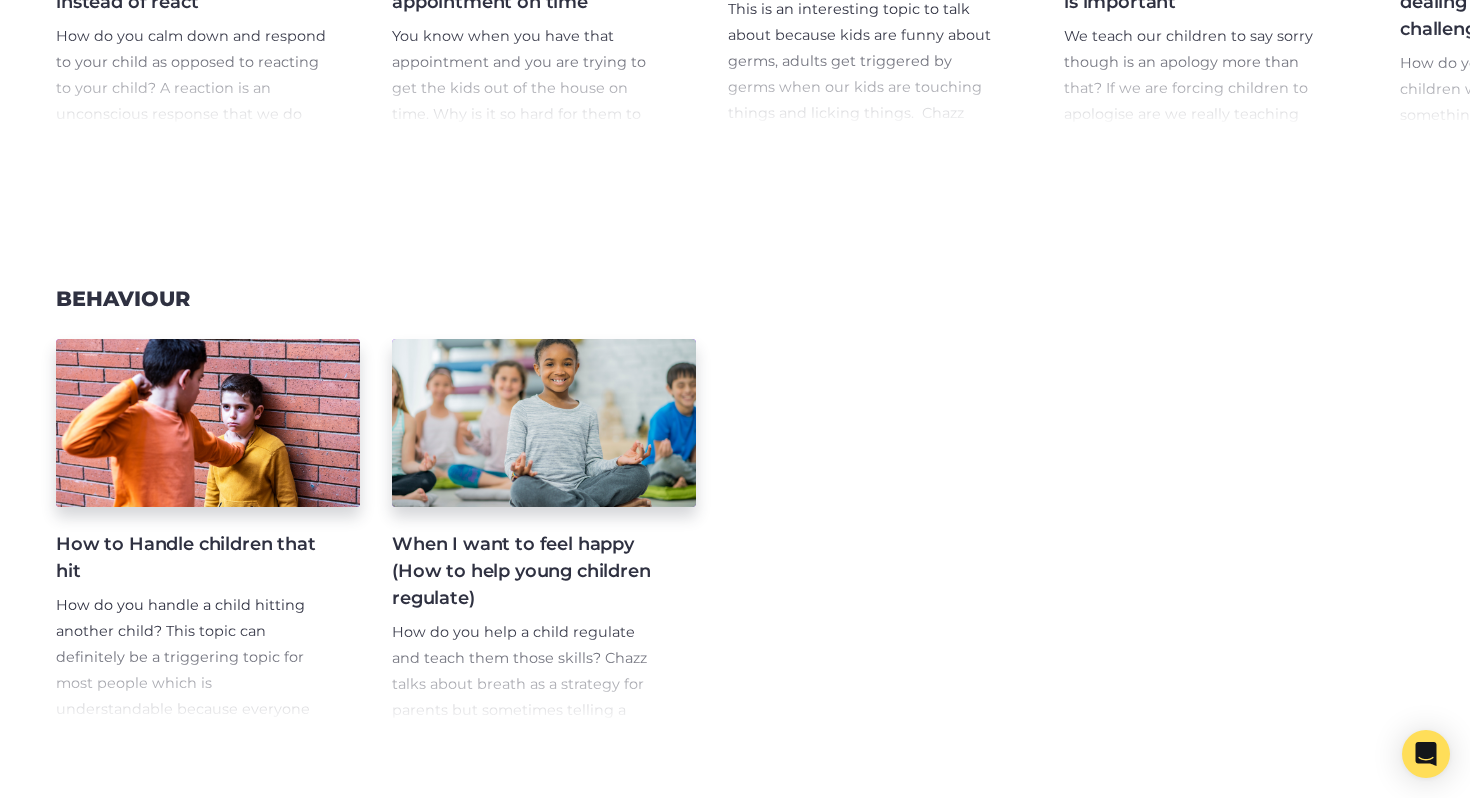 scroll, scrollTop: 0, scrollLeft: 0, axis: both 